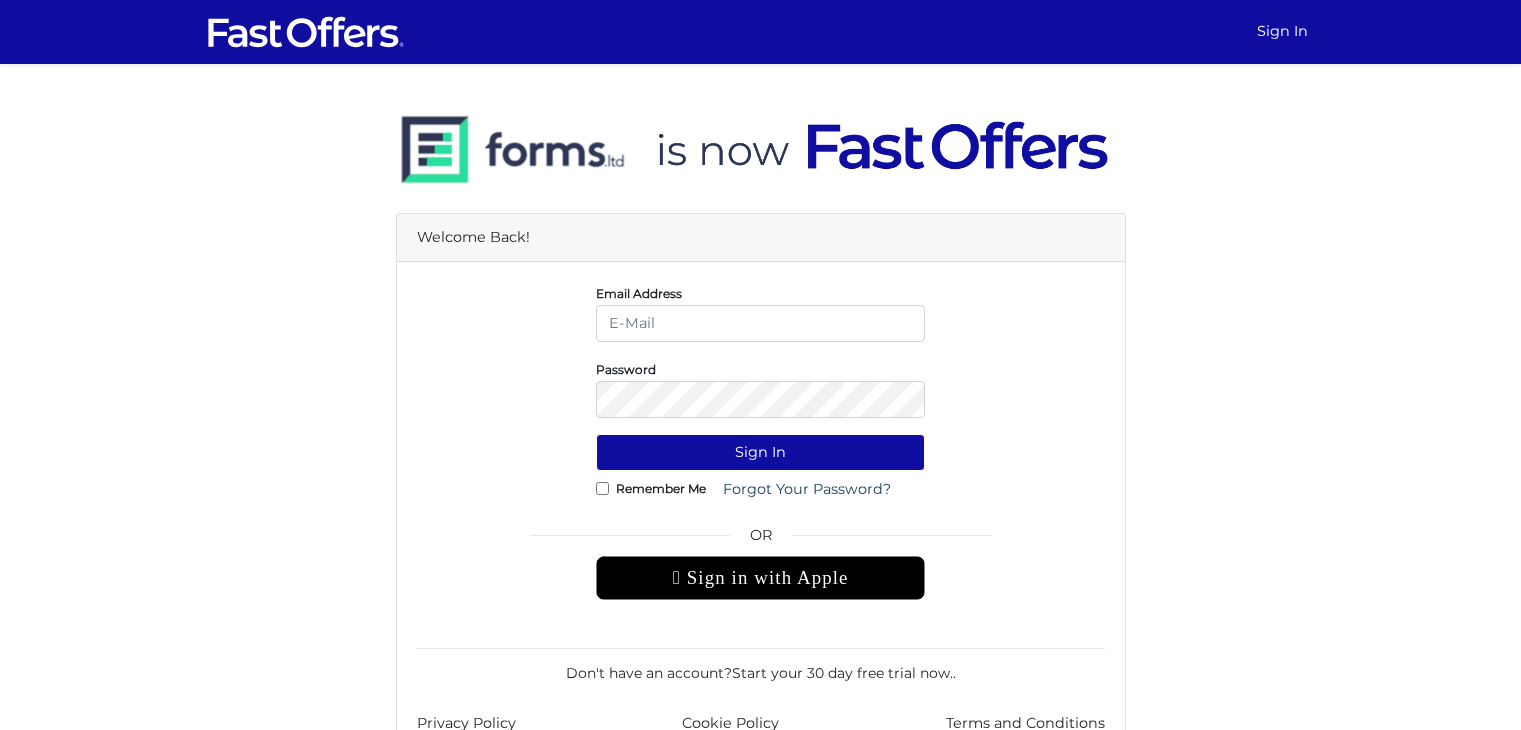 scroll, scrollTop: 0, scrollLeft: 0, axis: both 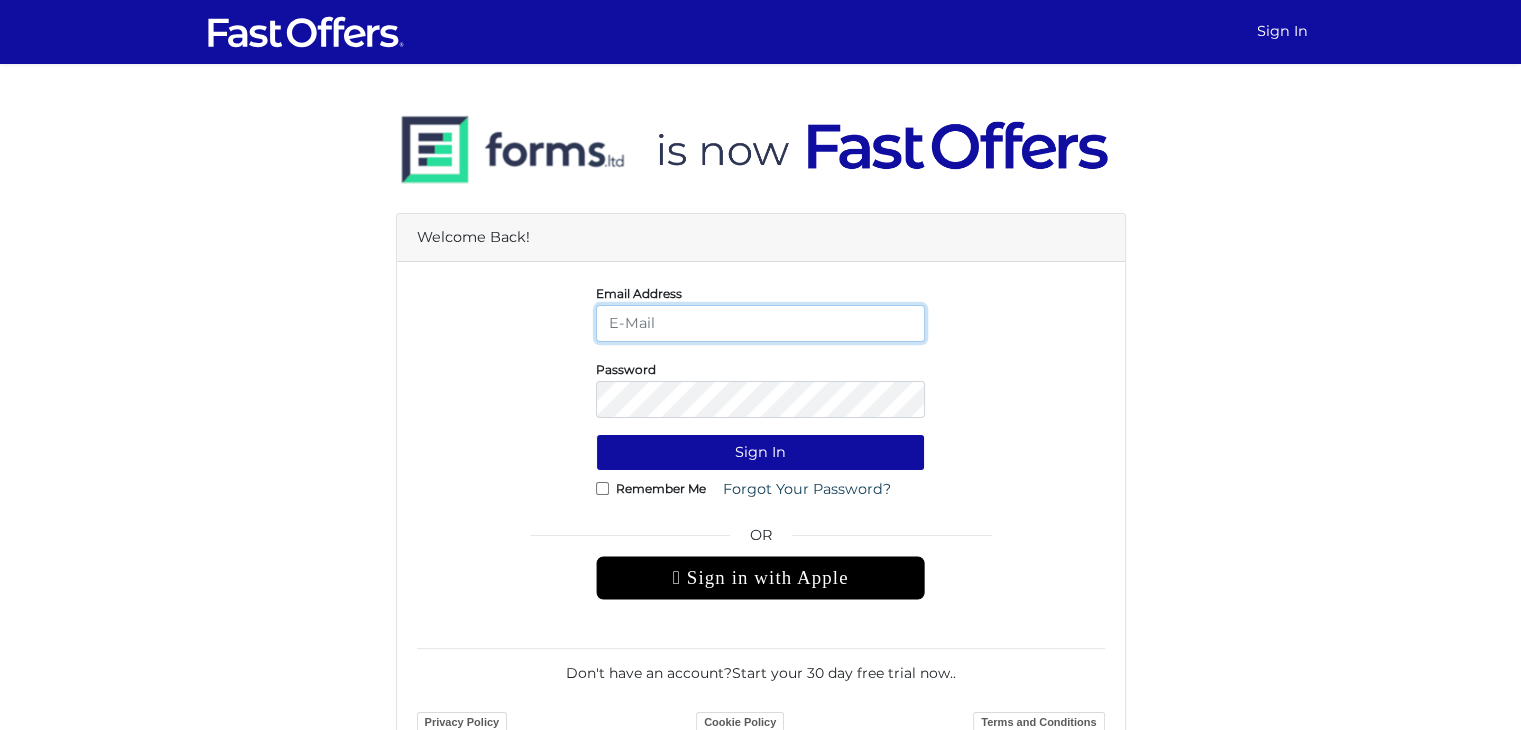 type on "[EMAIL]" 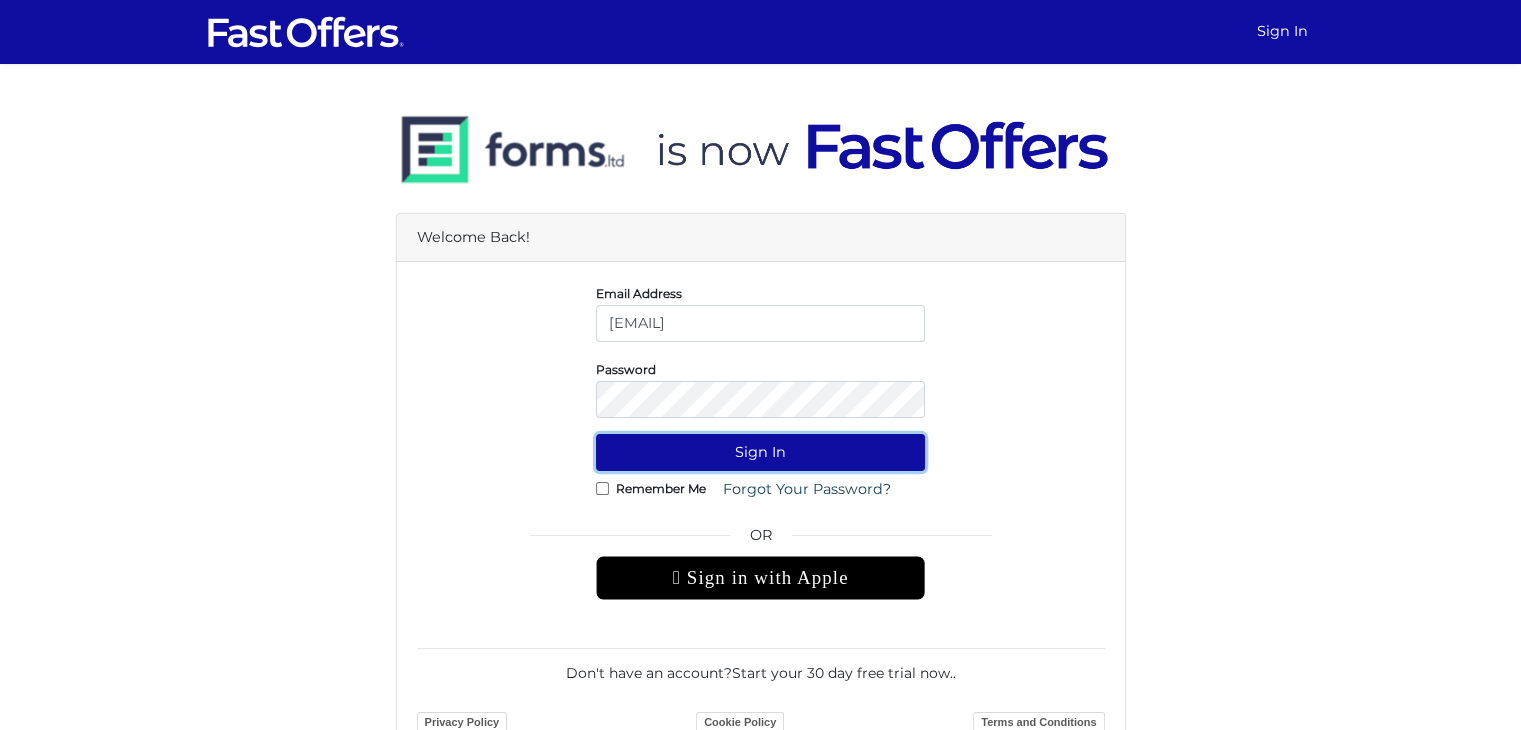 click on "Sign In" at bounding box center (760, 452) 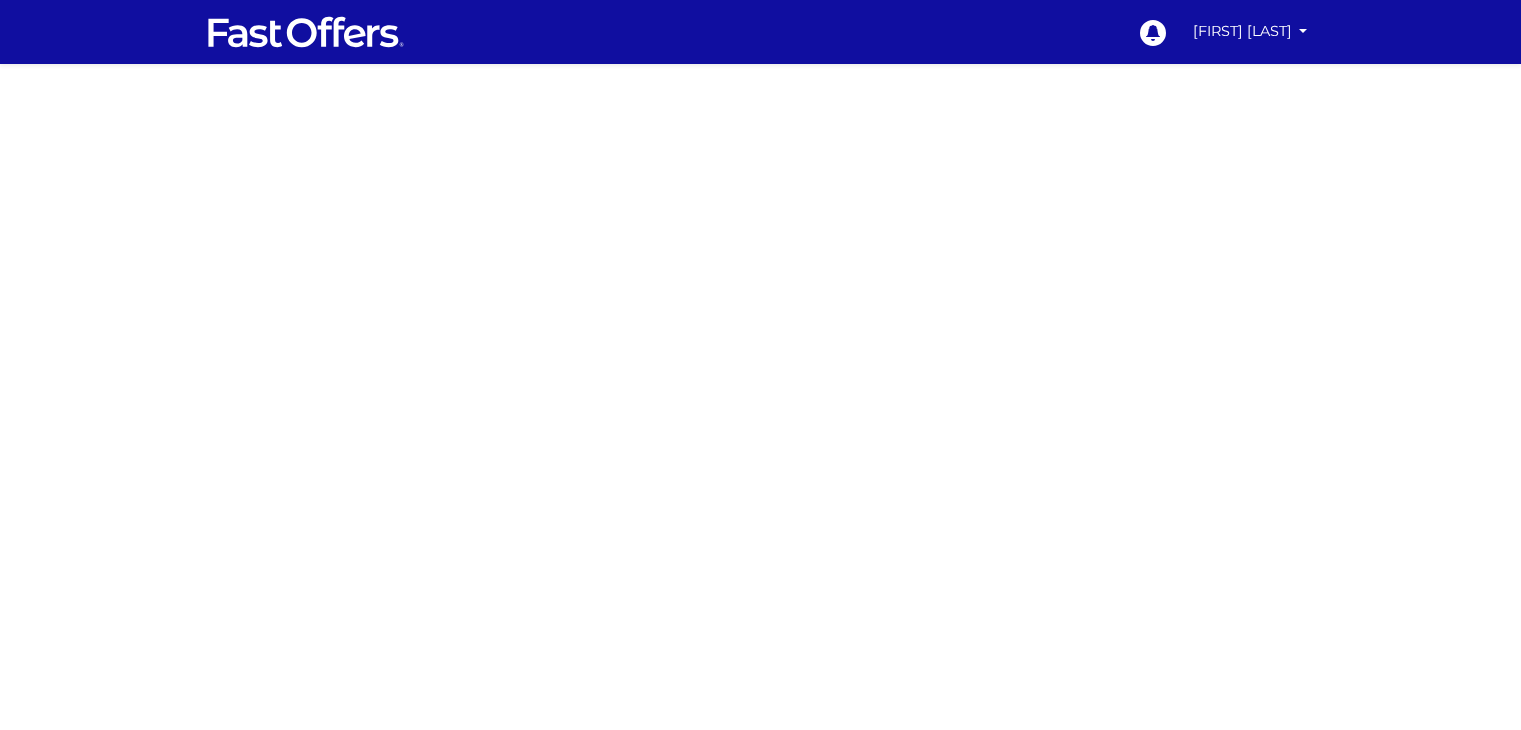 scroll, scrollTop: 0, scrollLeft: 0, axis: both 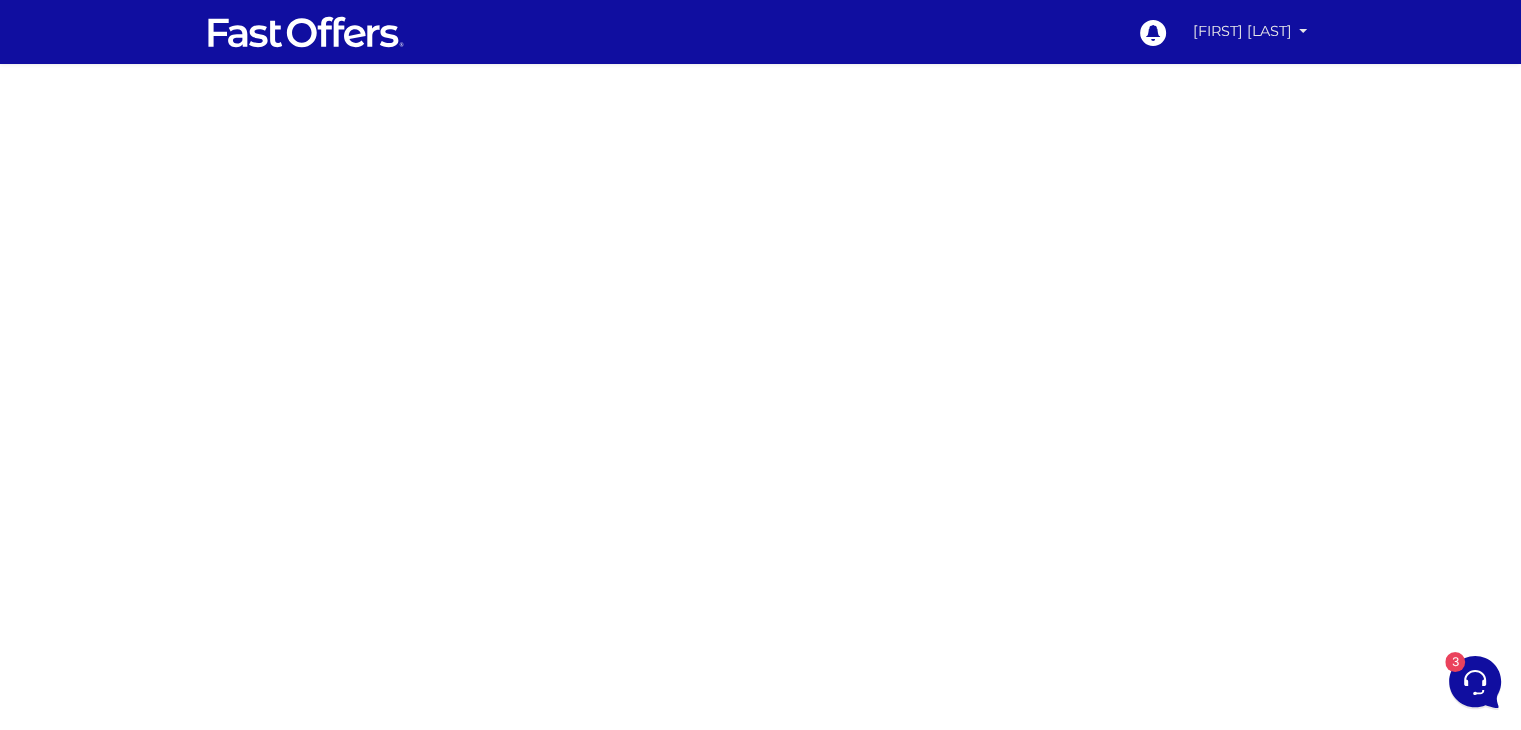 click on "Avesha Maharaj" at bounding box center [1250, 31] 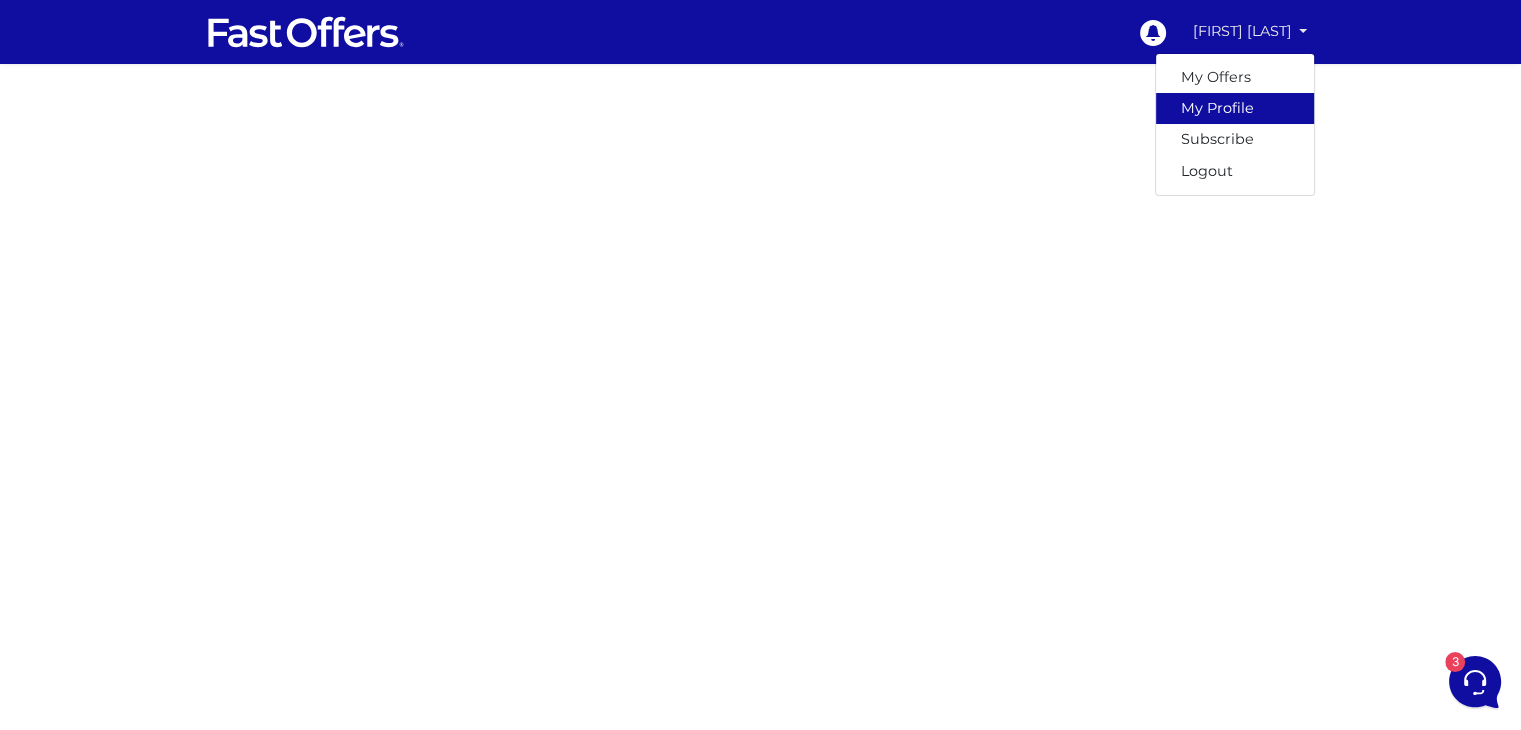click on "My Profile" at bounding box center (1235, 108) 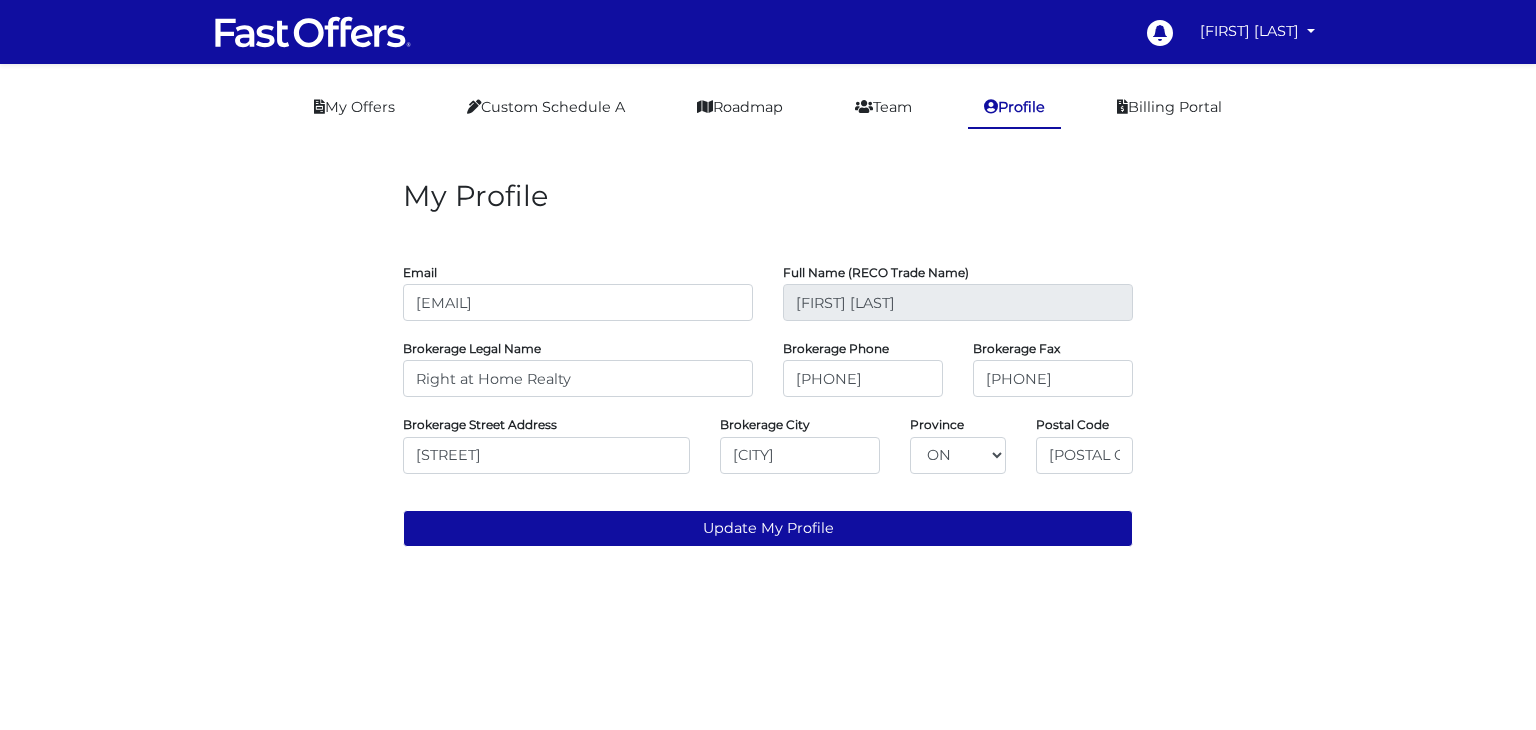 scroll, scrollTop: 0, scrollLeft: 0, axis: both 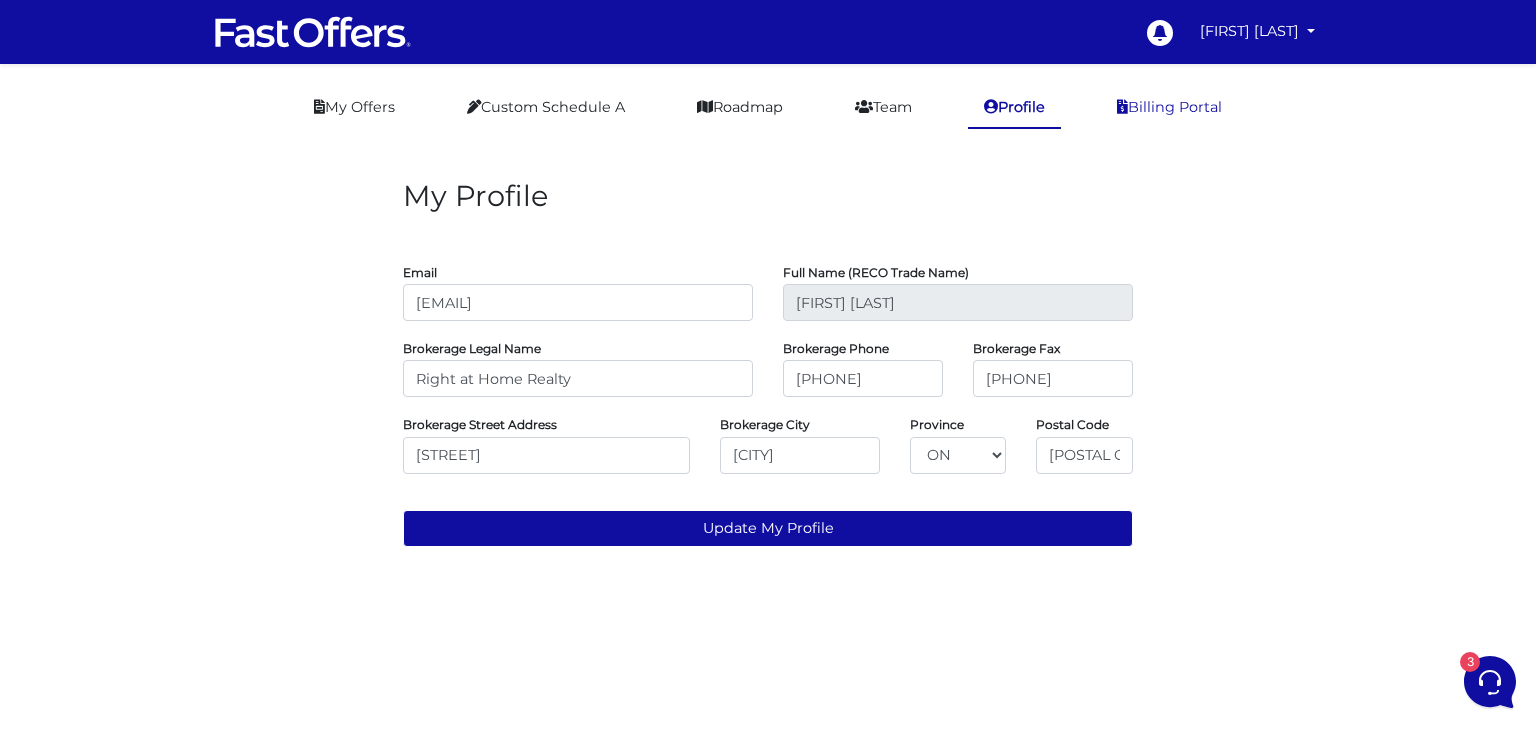 click on "Billing Portal" at bounding box center (1169, 107) 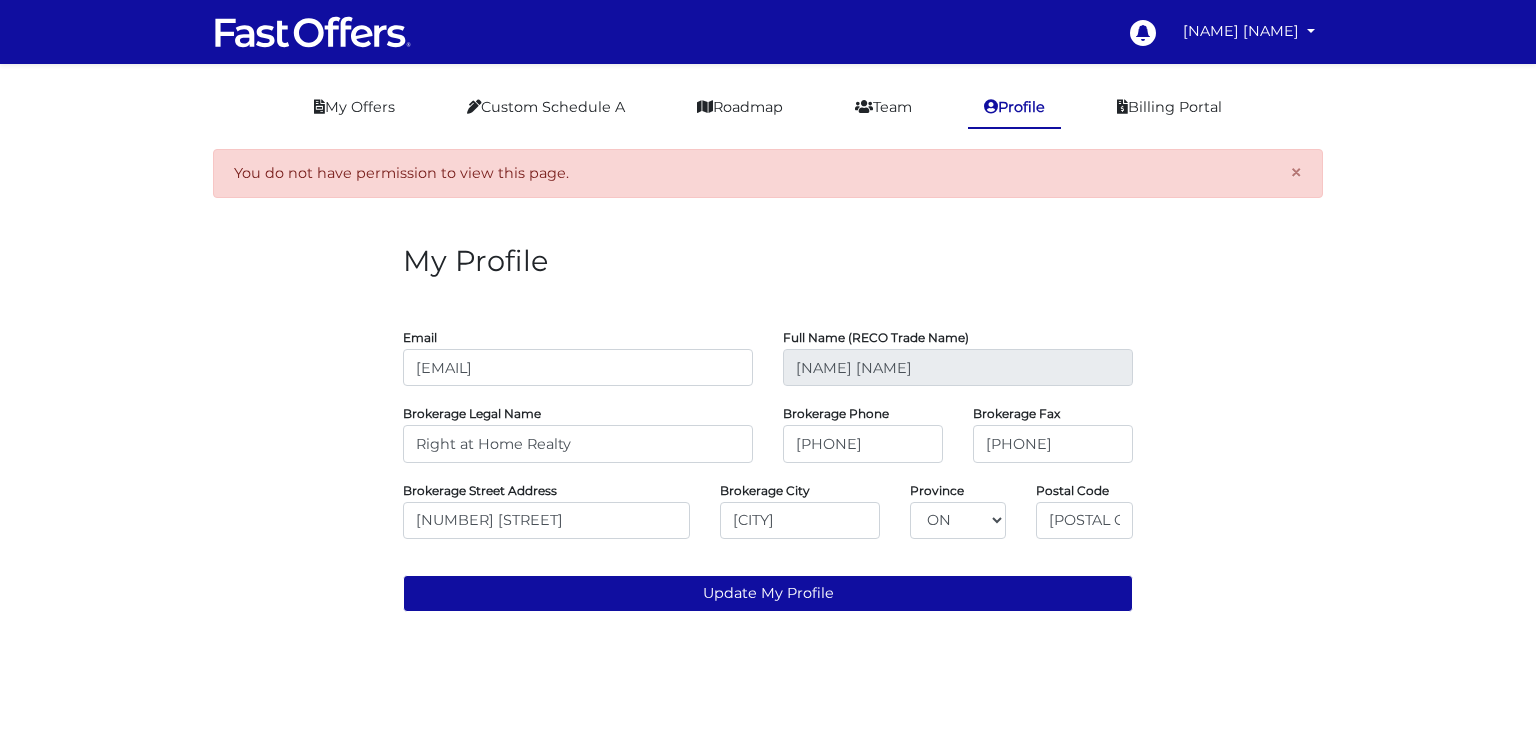 scroll, scrollTop: 0, scrollLeft: 0, axis: both 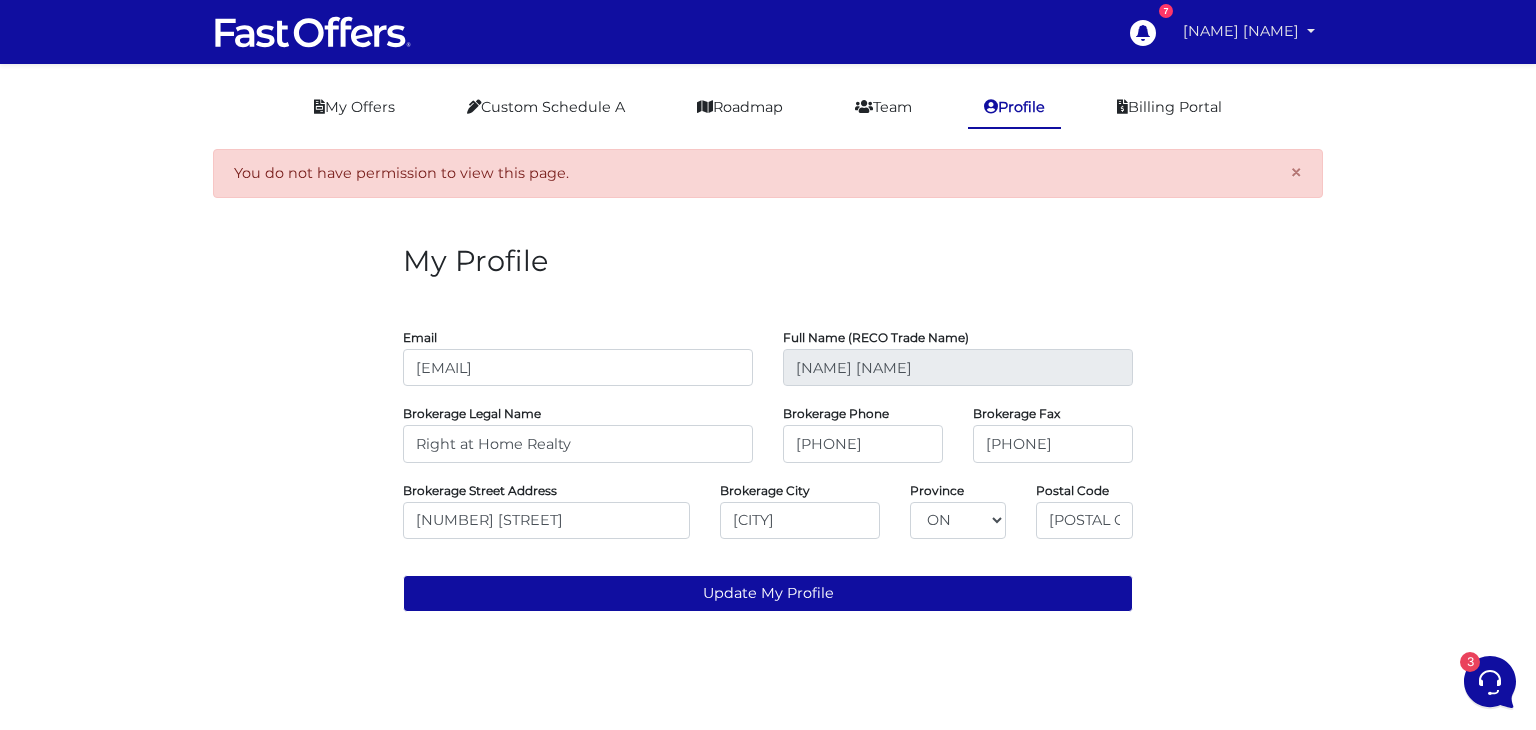 click on "Avesha Maharaj" at bounding box center [1249, 31] 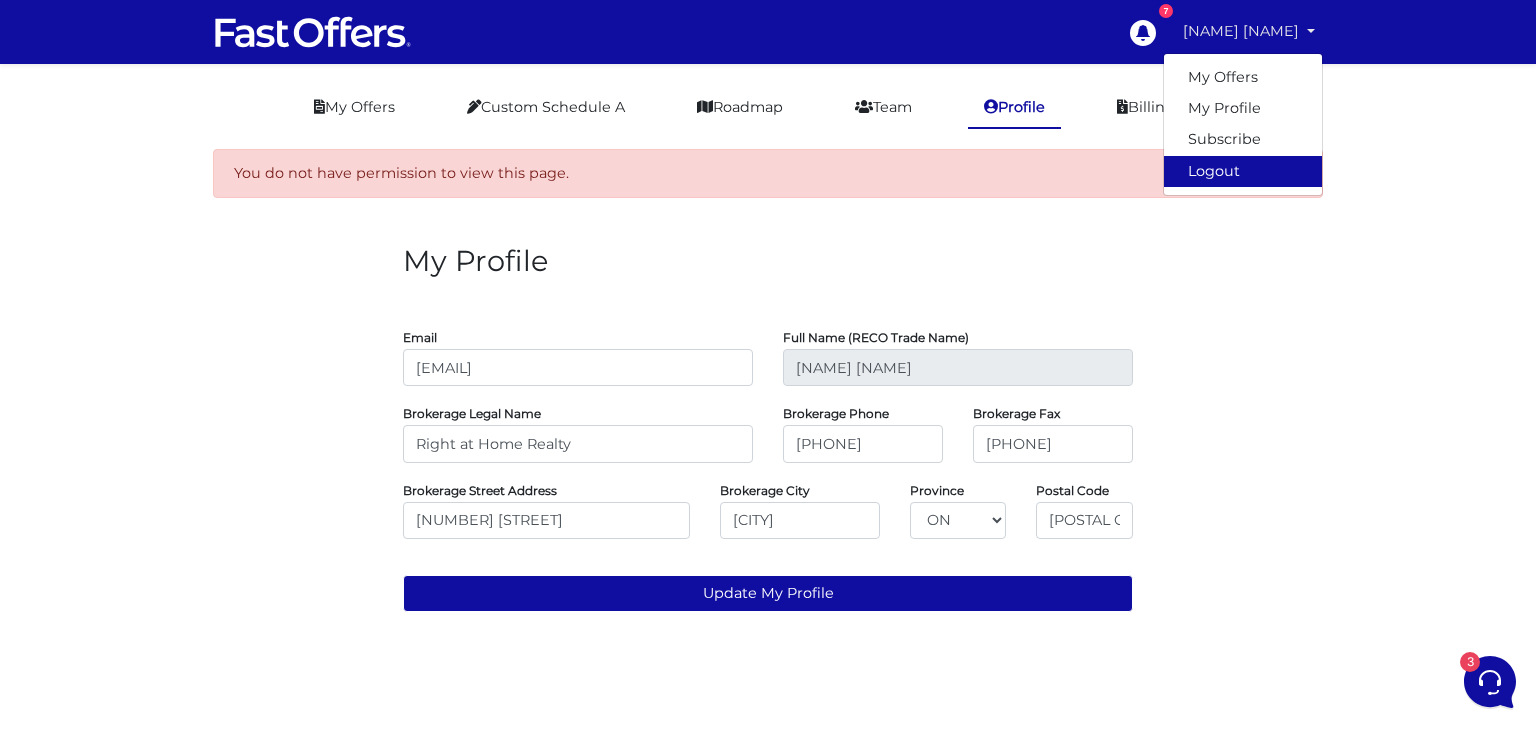 click on "Logout" at bounding box center (1243, 171) 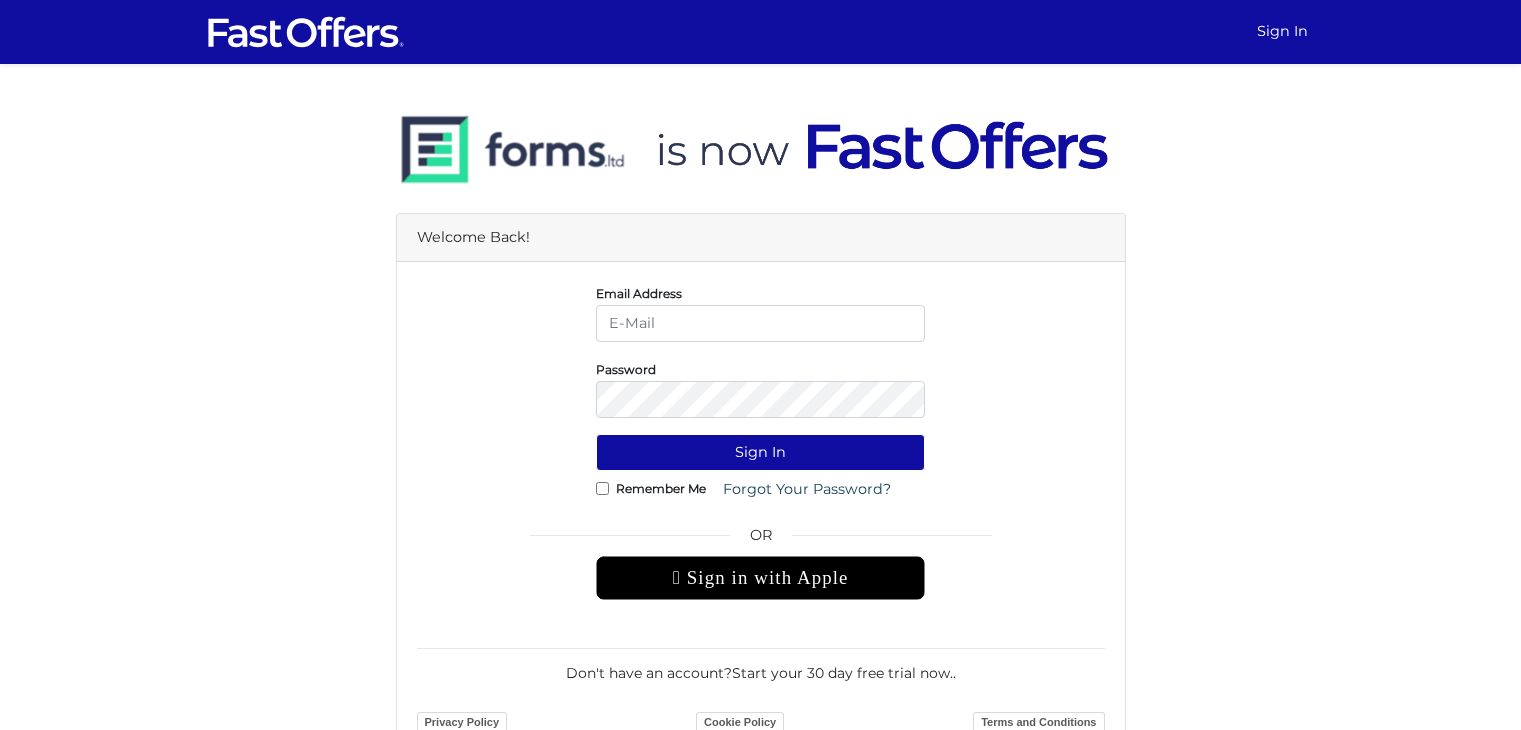 scroll, scrollTop: 0, scrollLeft: 0, axis: both 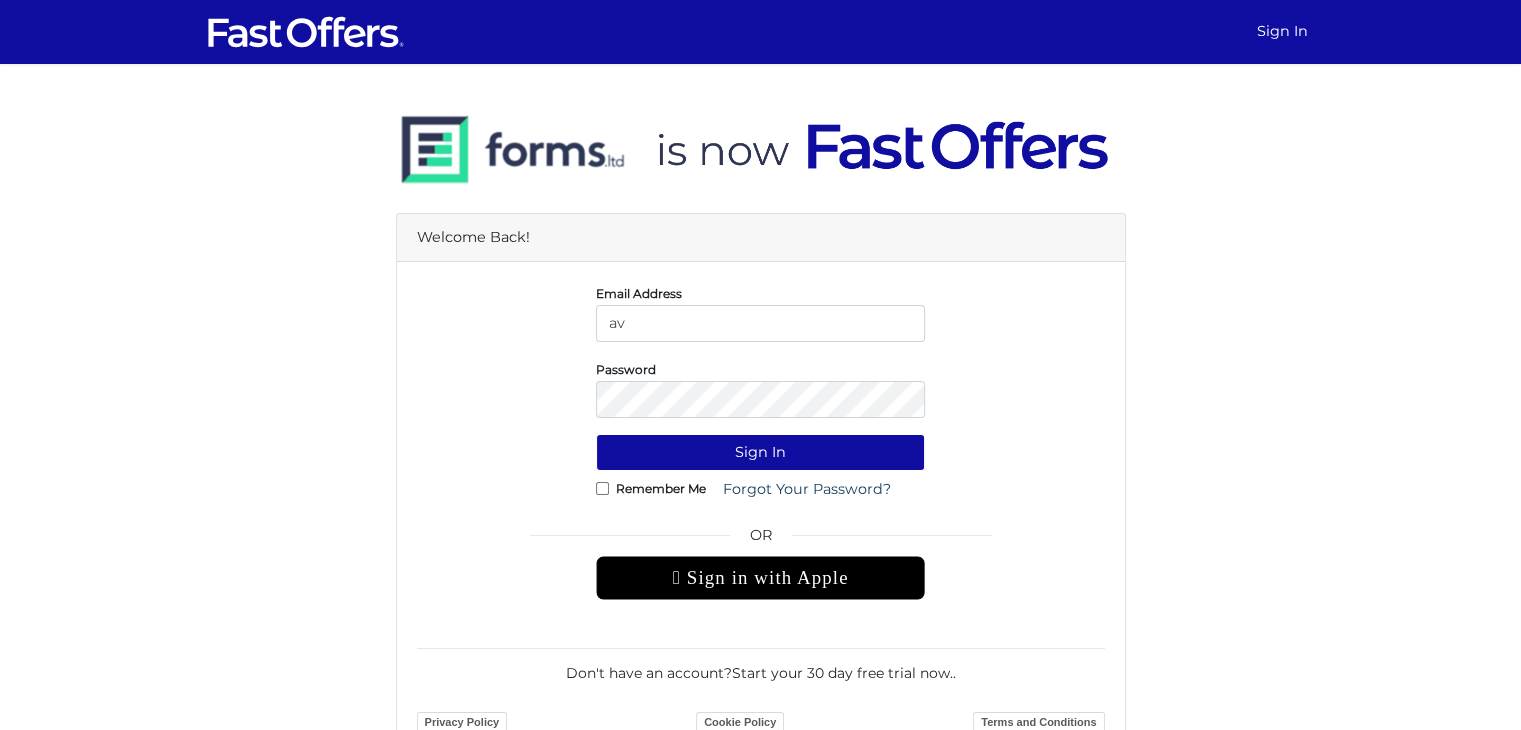 type on "[USERNAME]@[DOMAIN]" 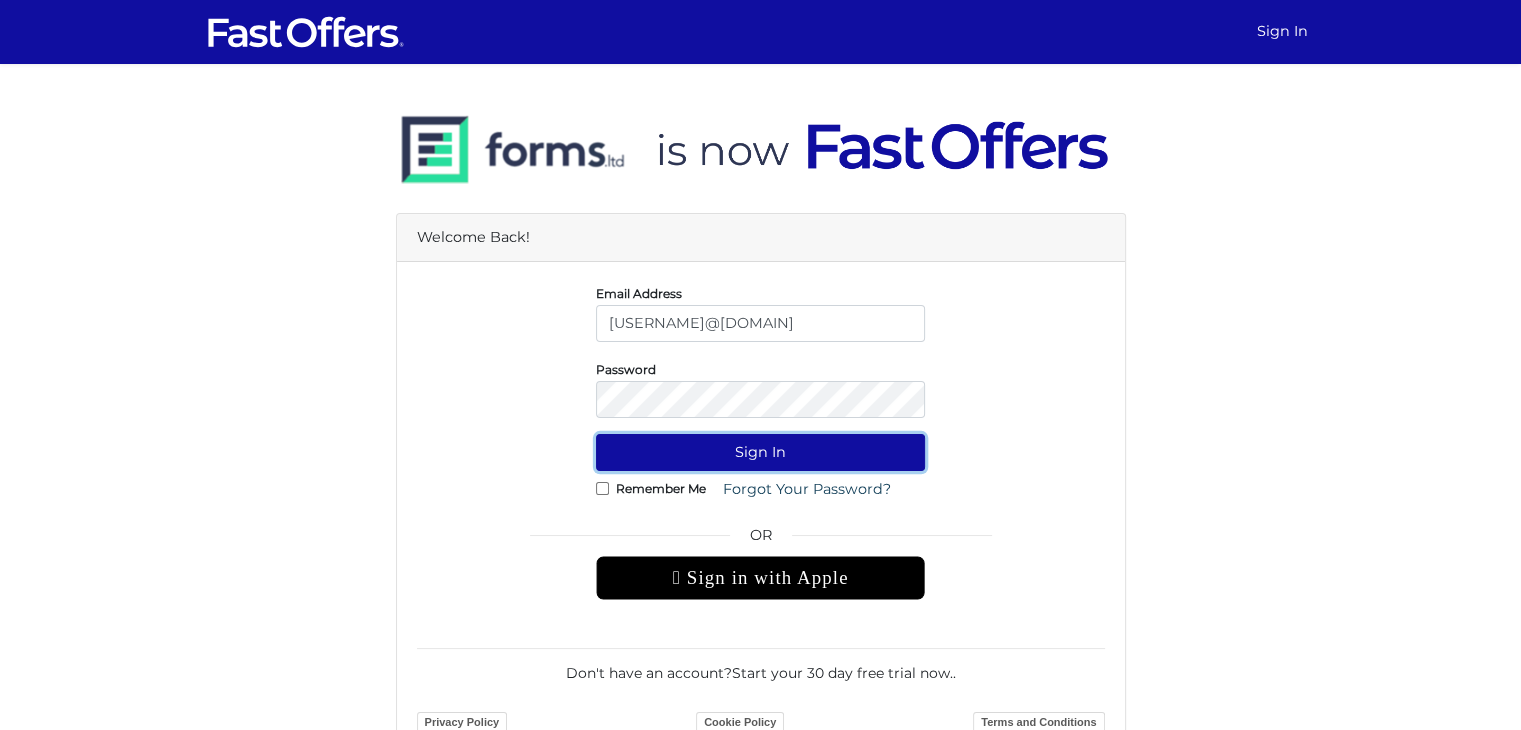 click on "Sign In" at bounding box center (760, 452) 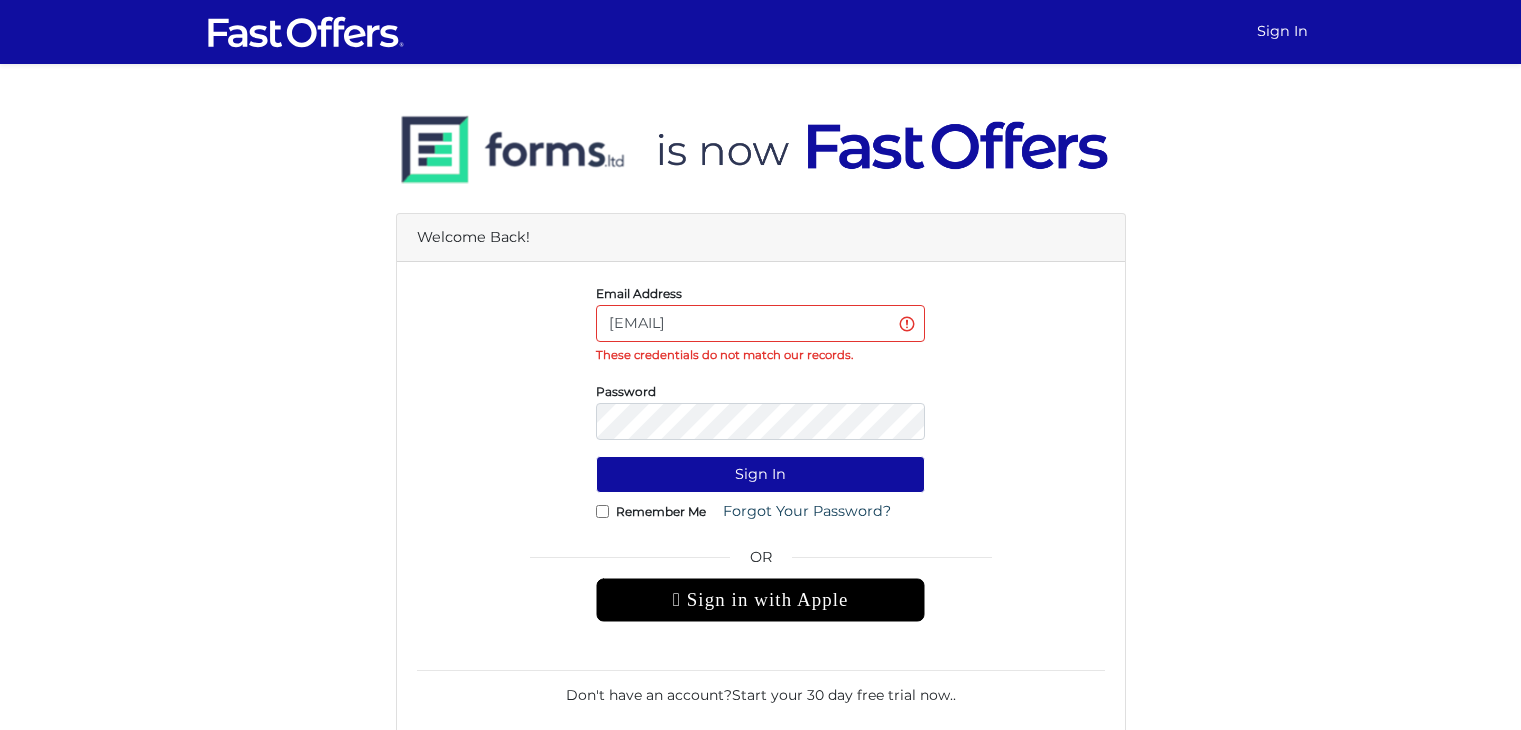 scroll, scrollTop: 0, scrollLeft: 0, axis: both 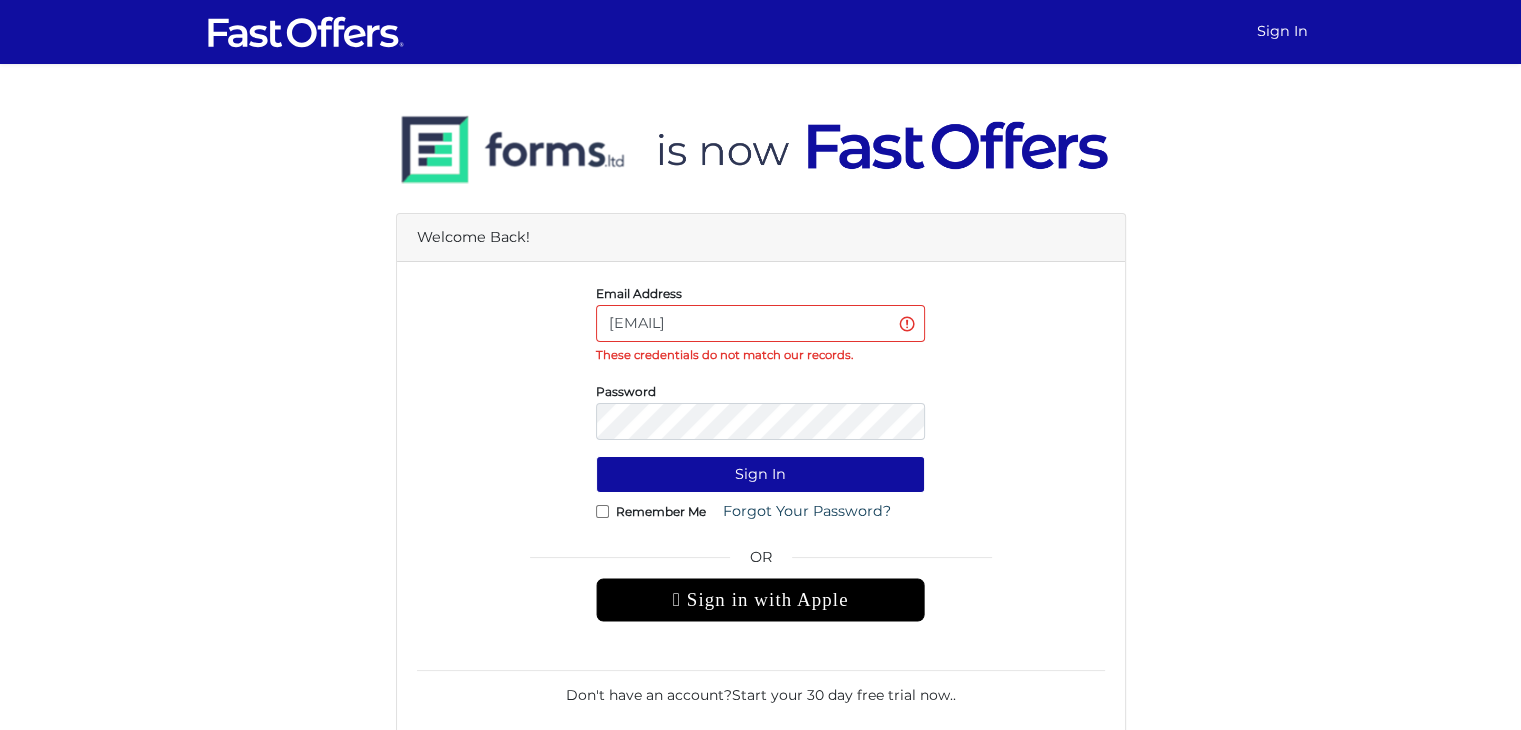 click on "[EMAIL]" at bounding box center [760, 323] 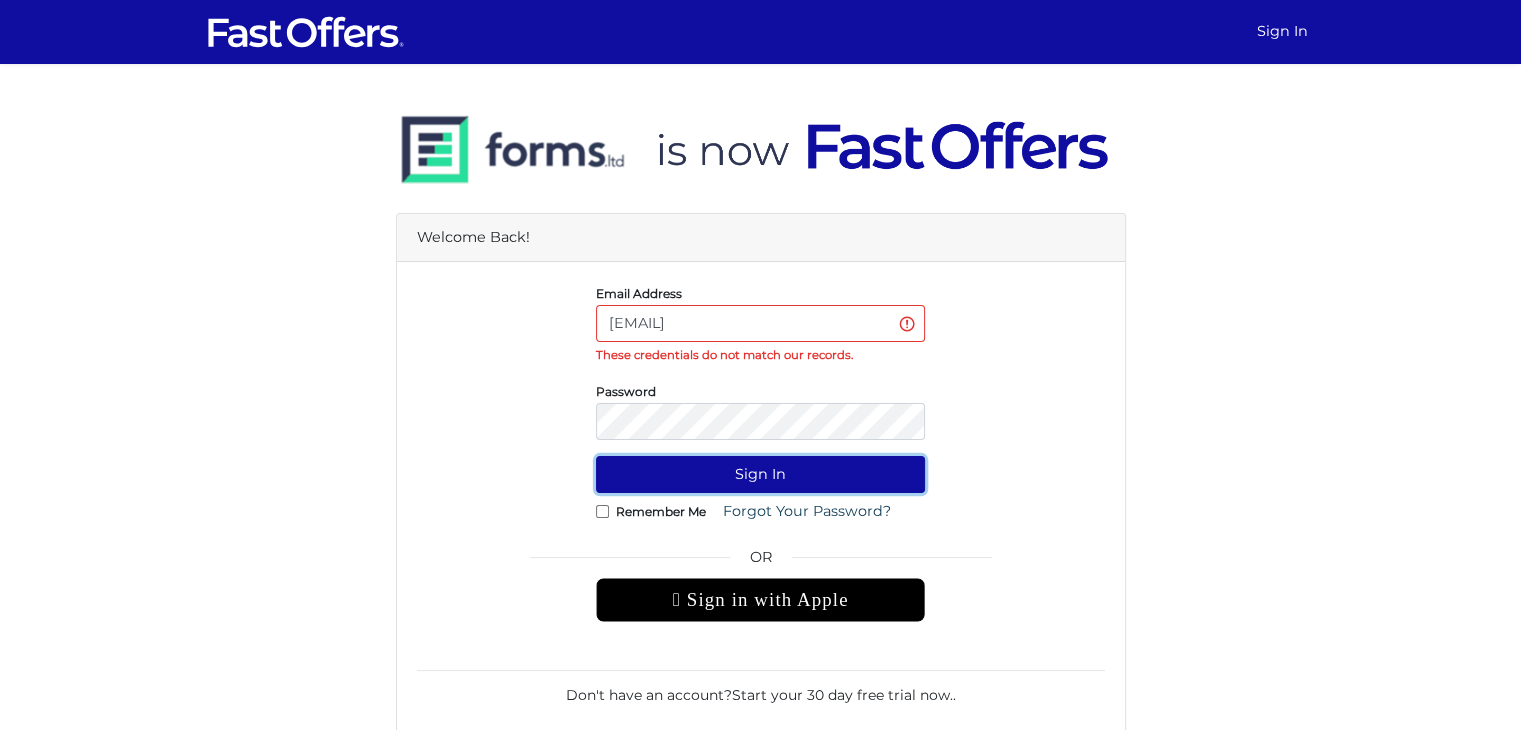 click on "Sign In" at bounding box center (760, 474) 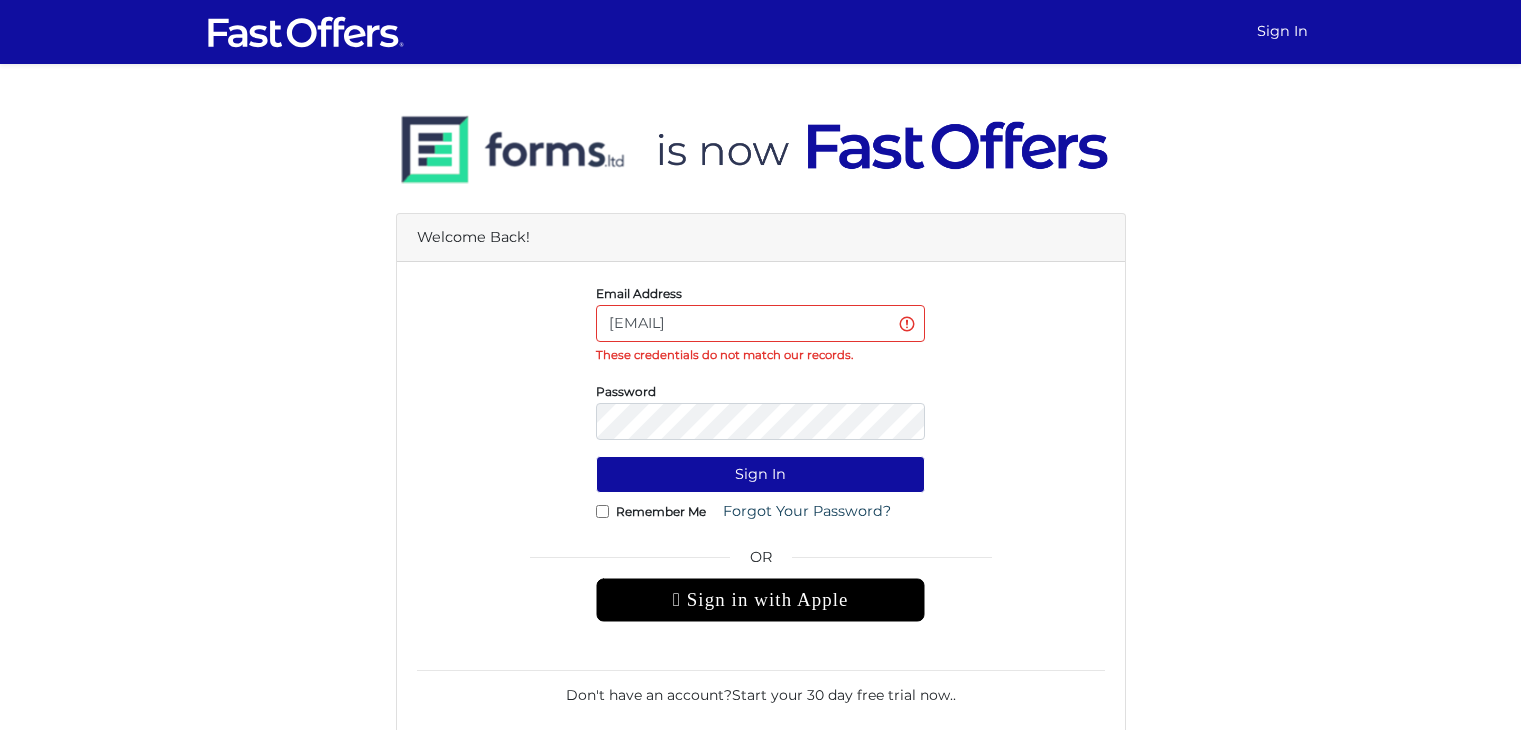 scroll, scrollTop: 0, scrollLeft: 0, axis: both 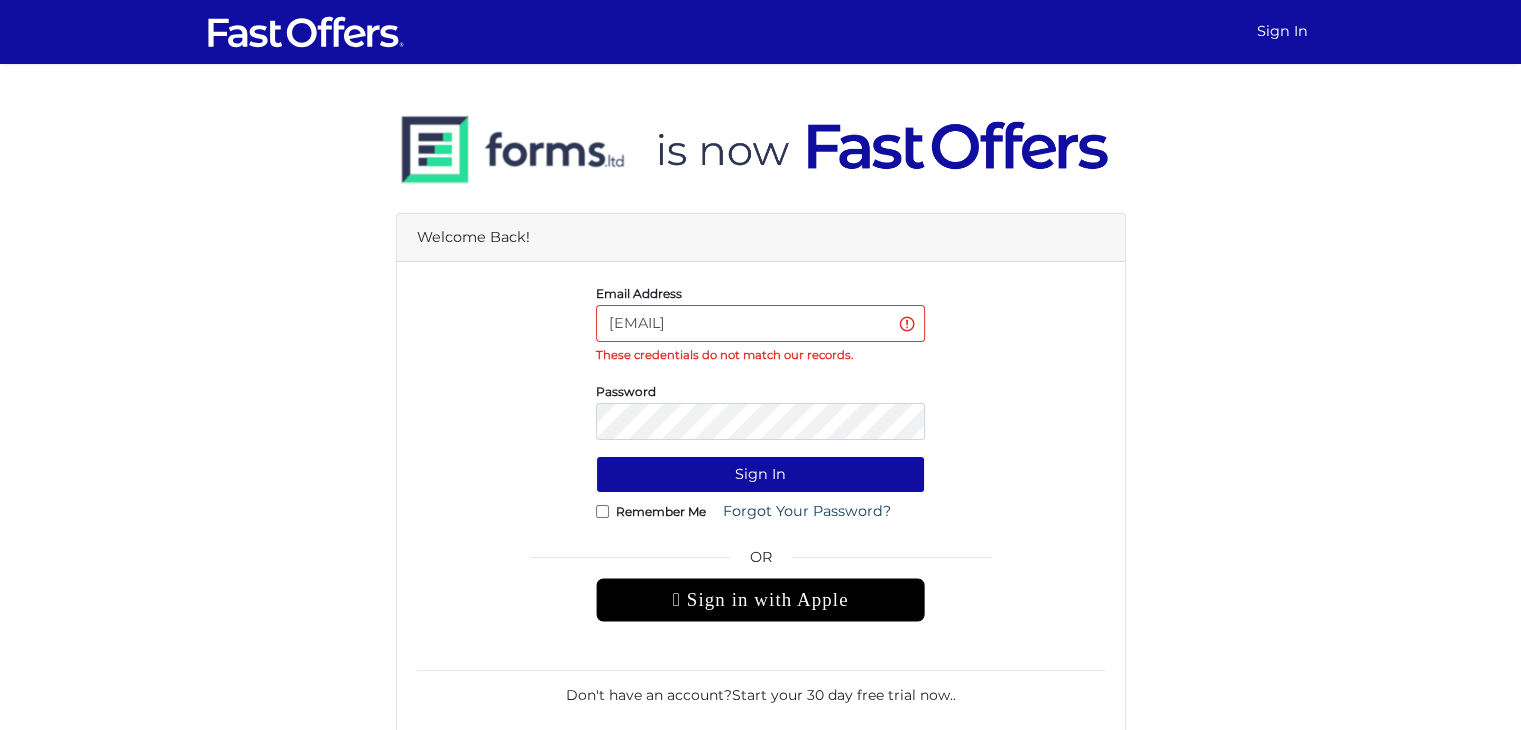 type on "[USERNAME]@[DOMAIN]" 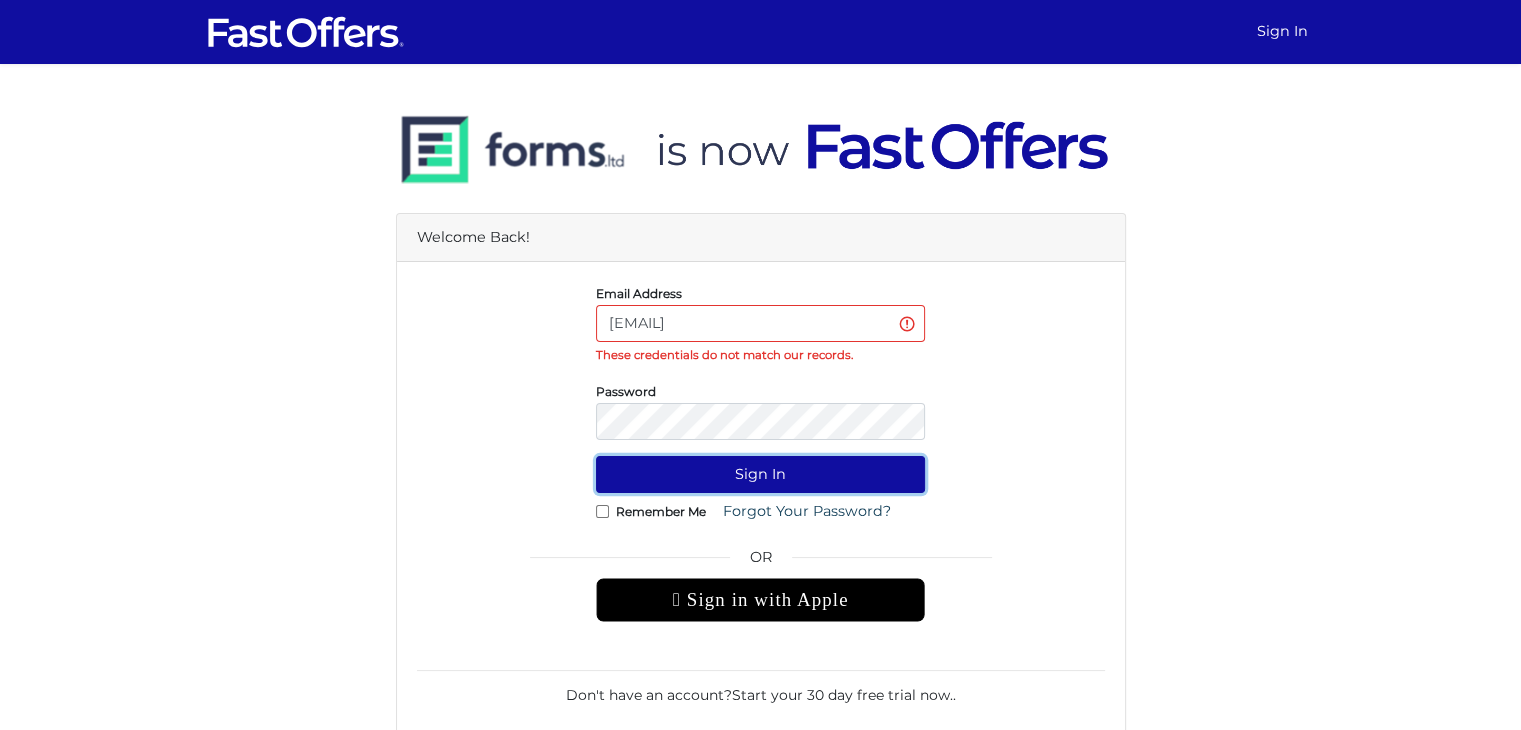 click on "Sign In" at bounding box center [760, 474] 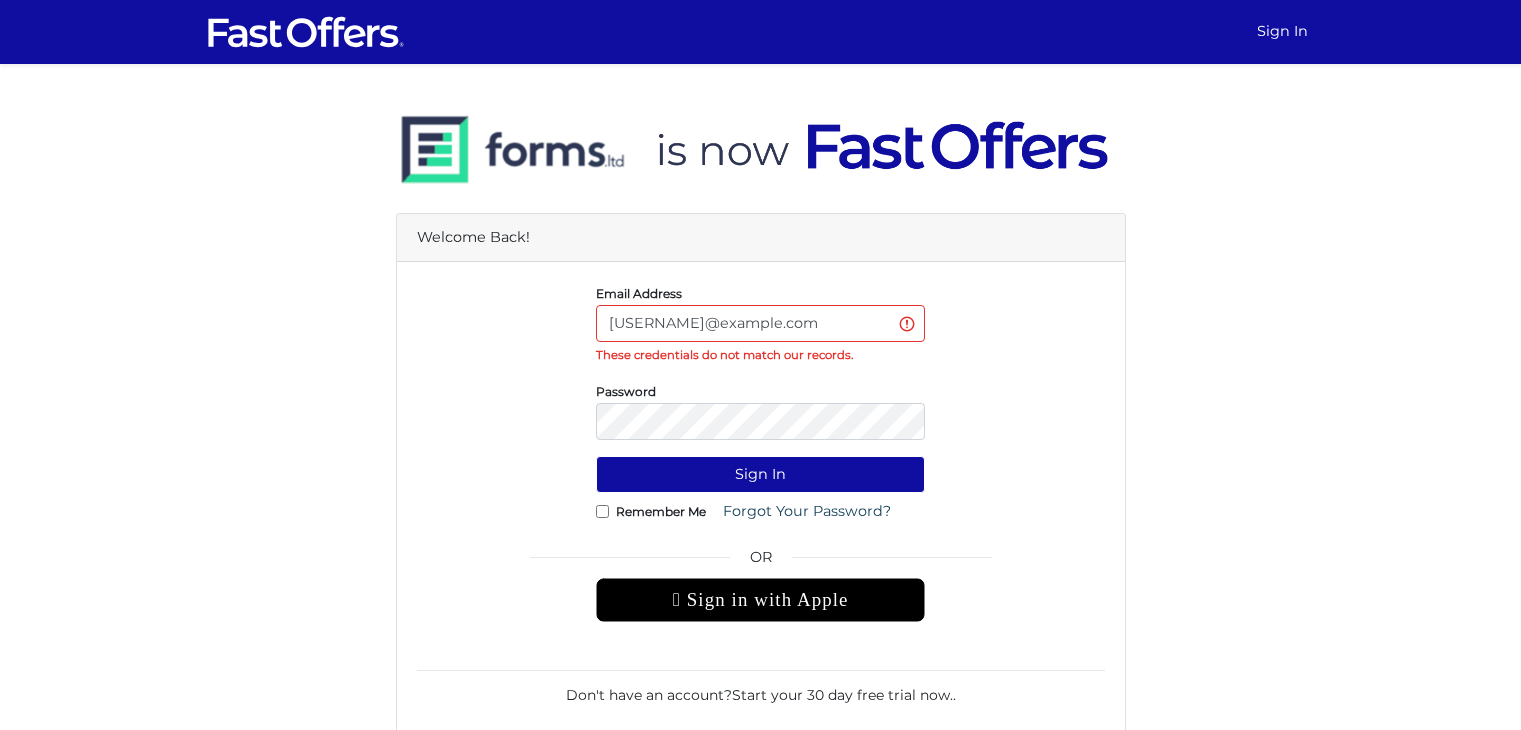 scroll, scrollTop: 0, scrollLeft: 0, axis: both 